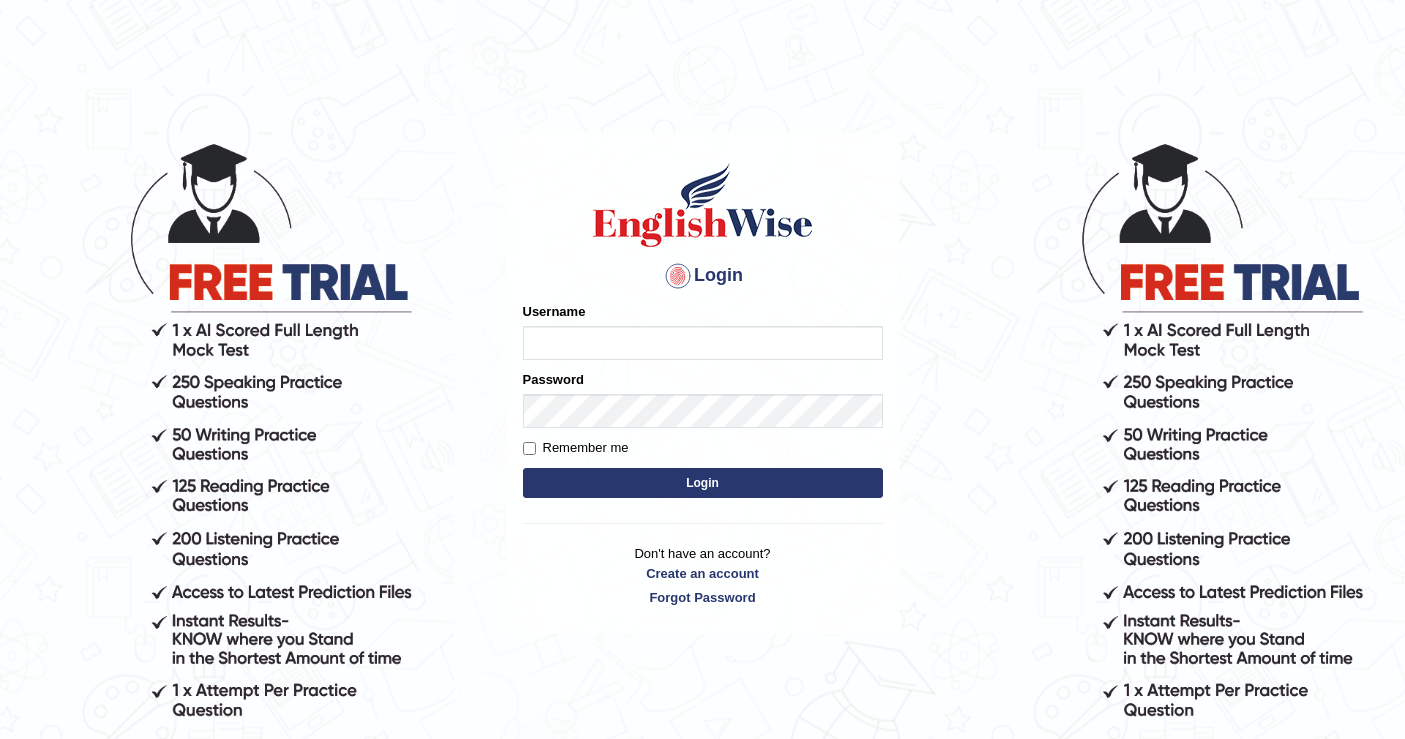 scroll, scrollTop: 0, scrollLeft: 0, axis: both 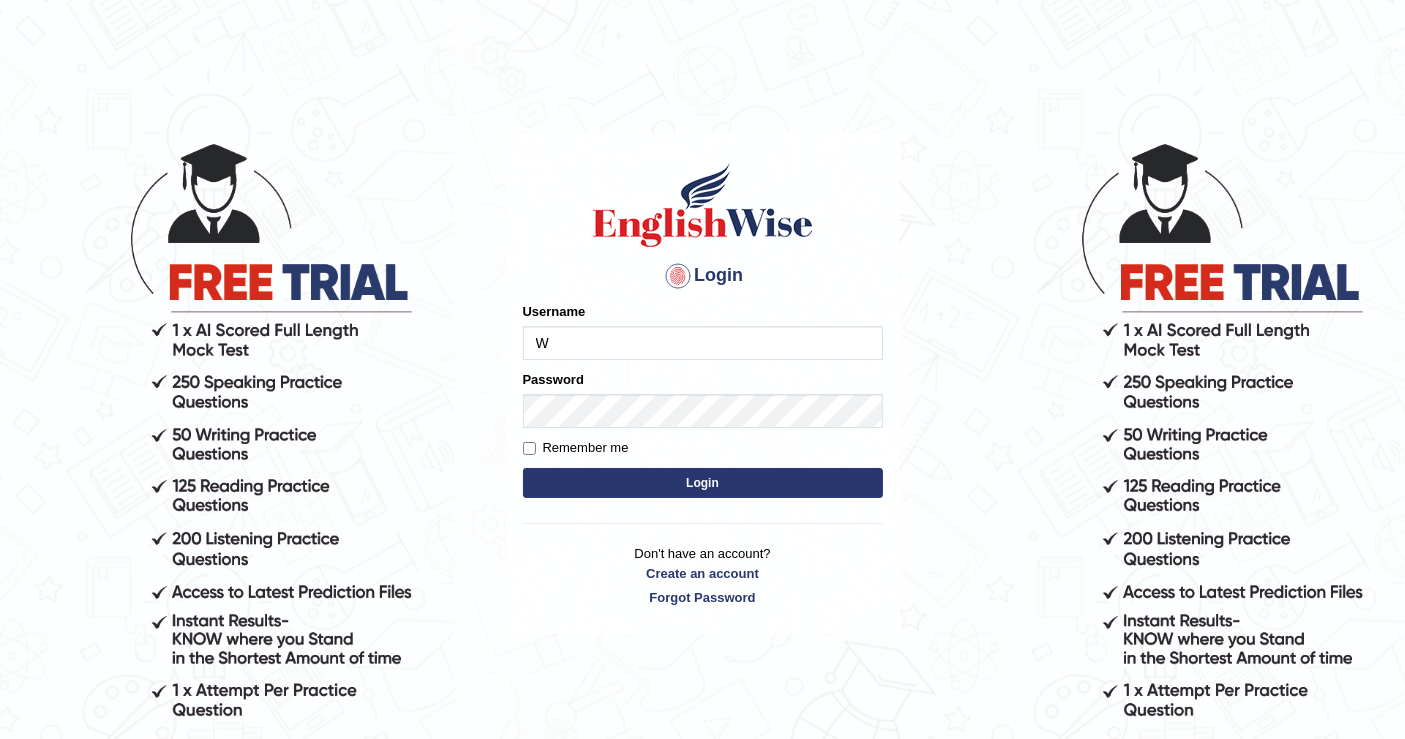 type on "[LAST]" 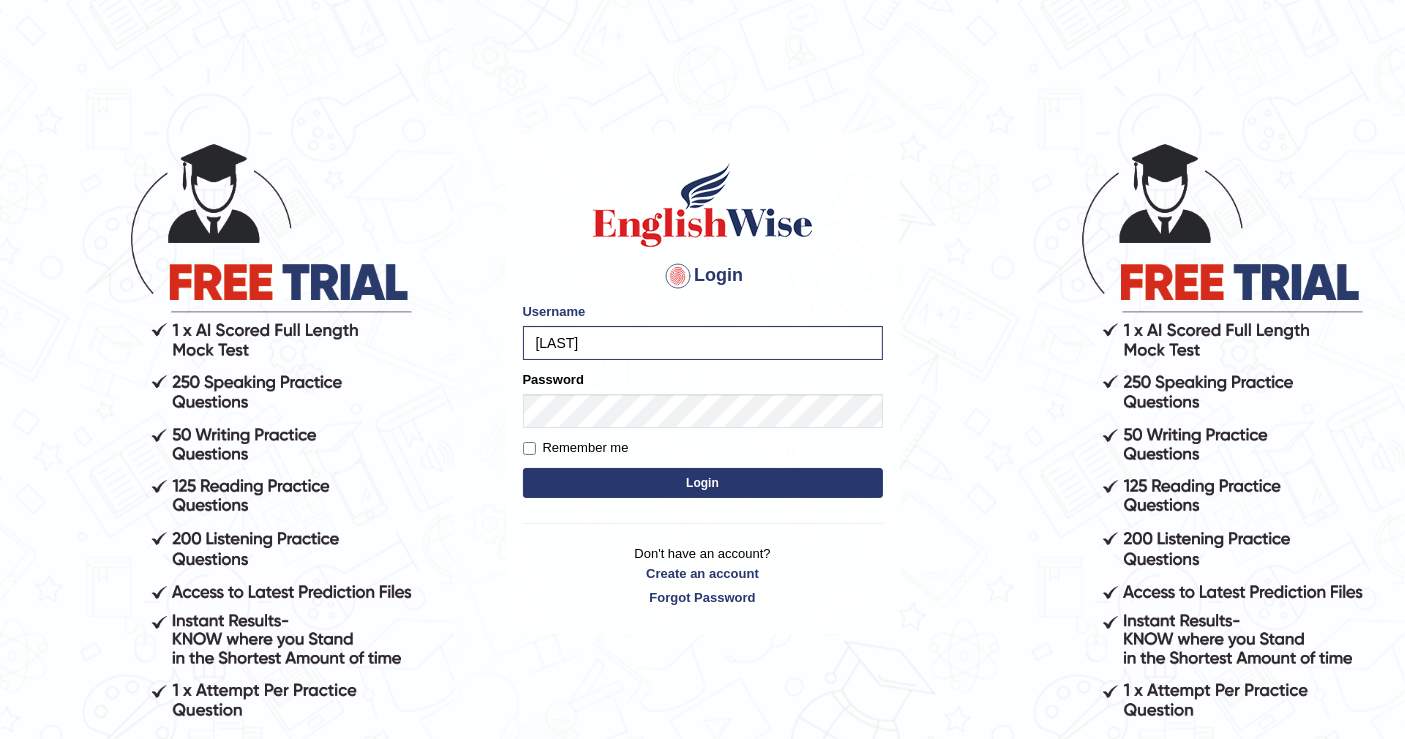 click on "Login" at bounding box center (703, 483) 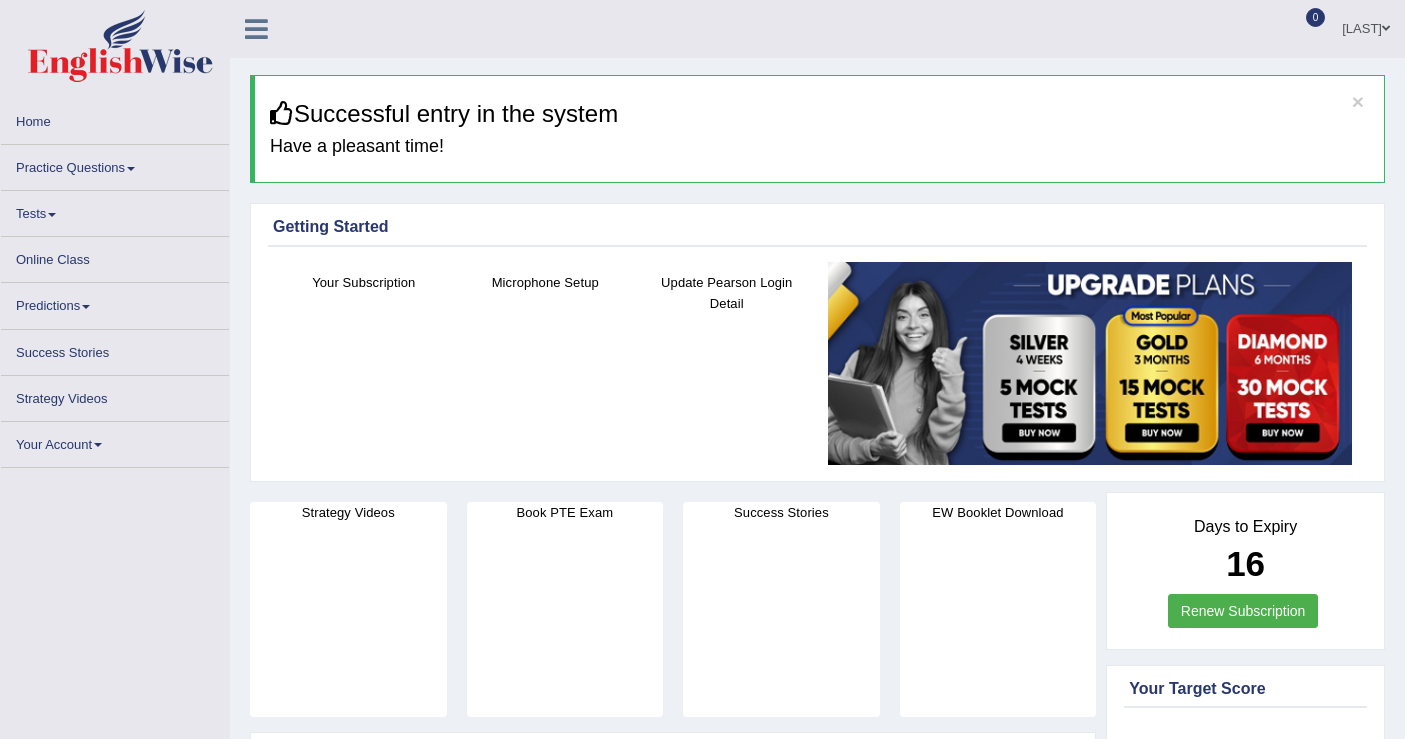 scroll, scrollTop: 0, scrollLeft: 0, axis: both 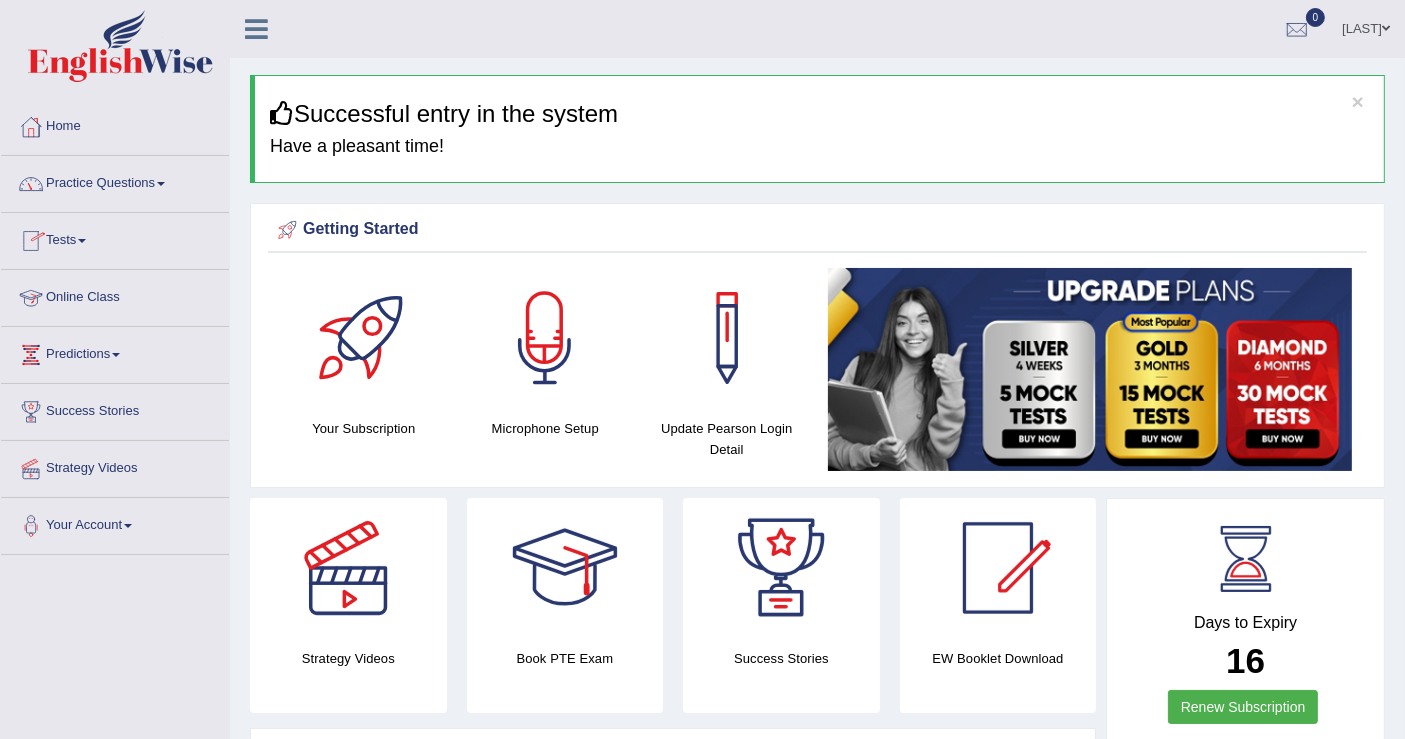 click on "Online Class" at bounding box center (115, 295) 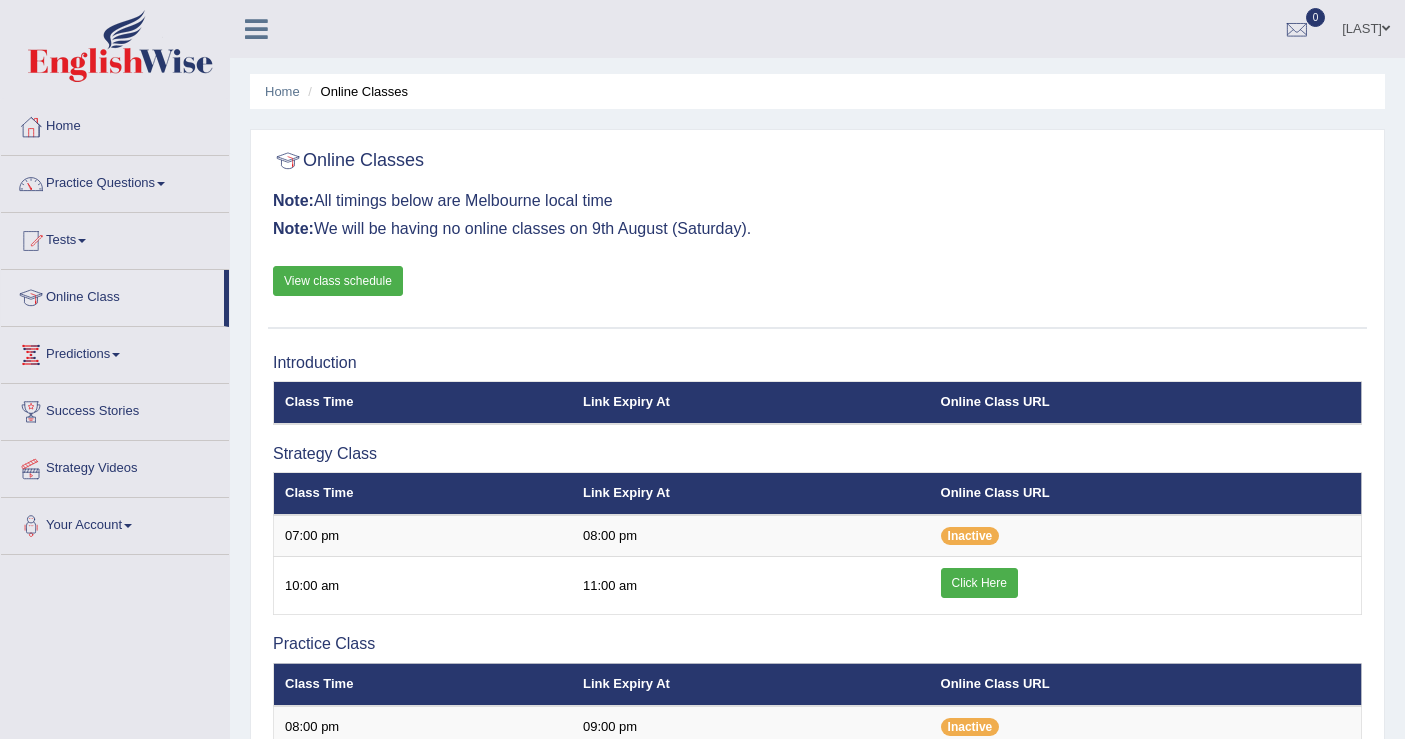 scroll, scrollTop: 0, scrollLeft: 0, axis: both 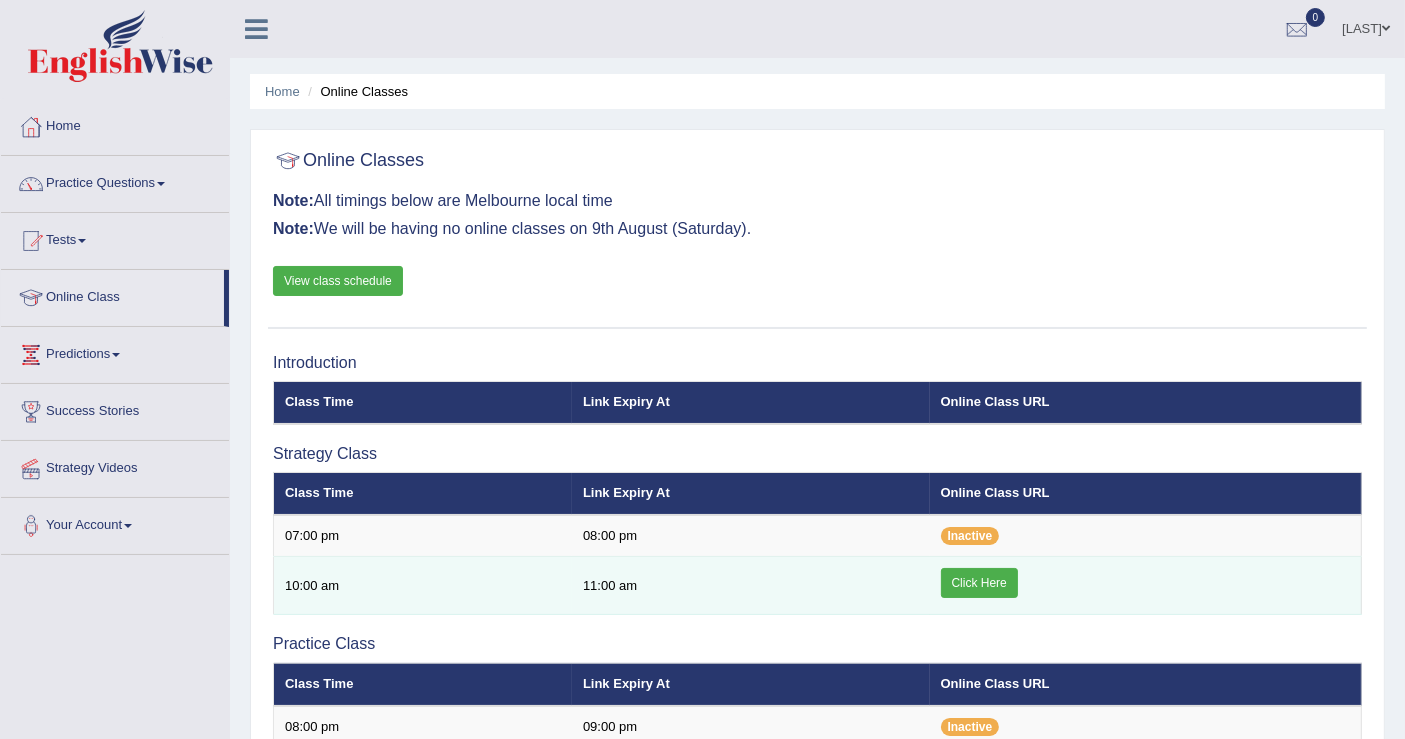 click on "Click Here" at bounding box center (979, 583) 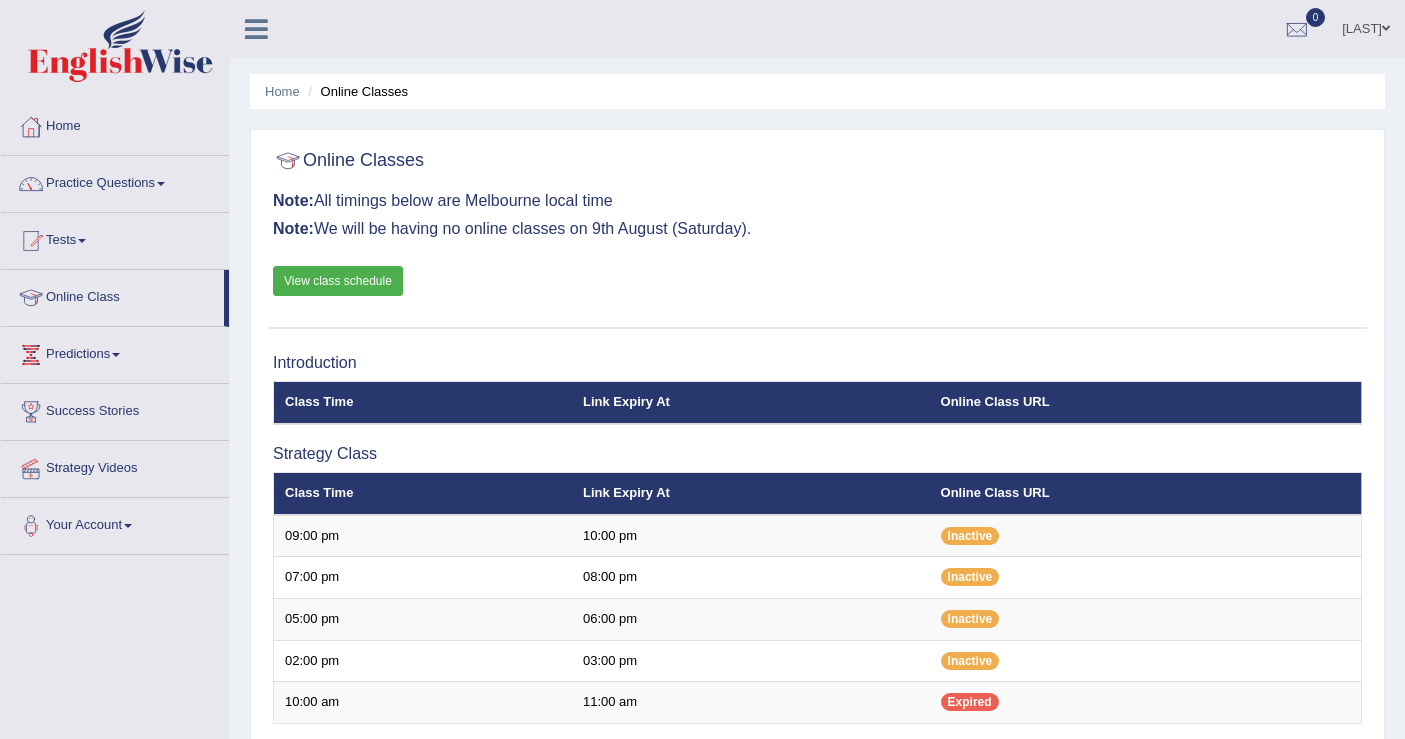 scroll, scrollTop: 0, scrollLeft: 0, axis: both 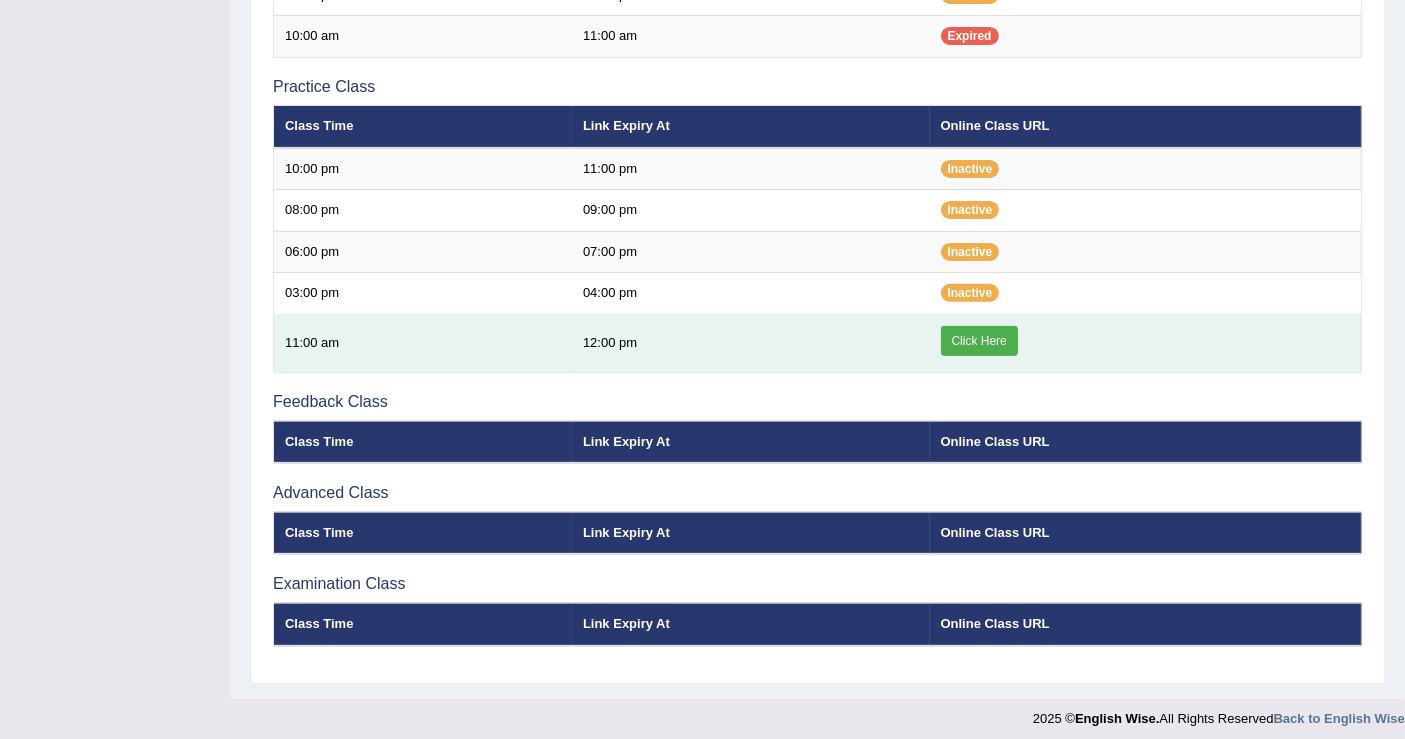 click on "Click Here" at bounding box center (979, 341) 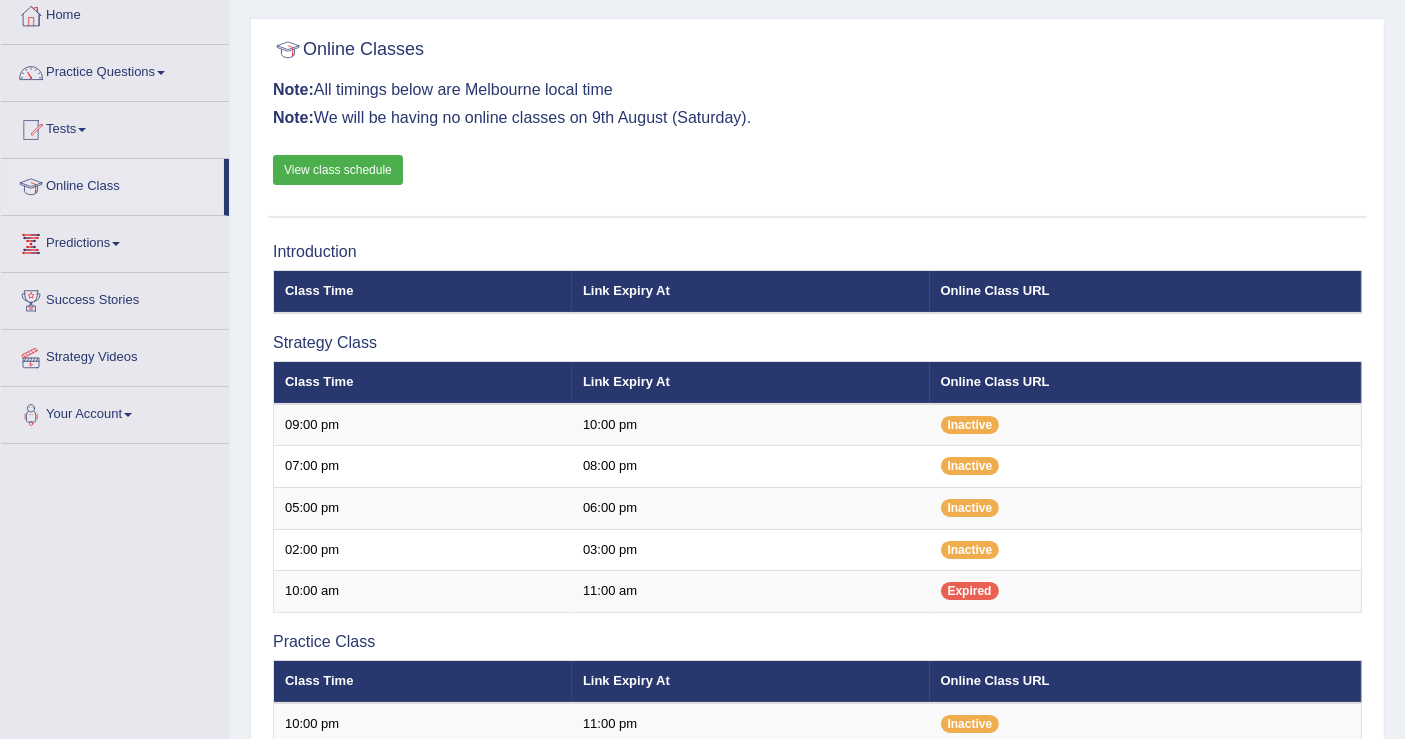 scroll, scrollTop: 0, scrollLeft: 0, axis: both 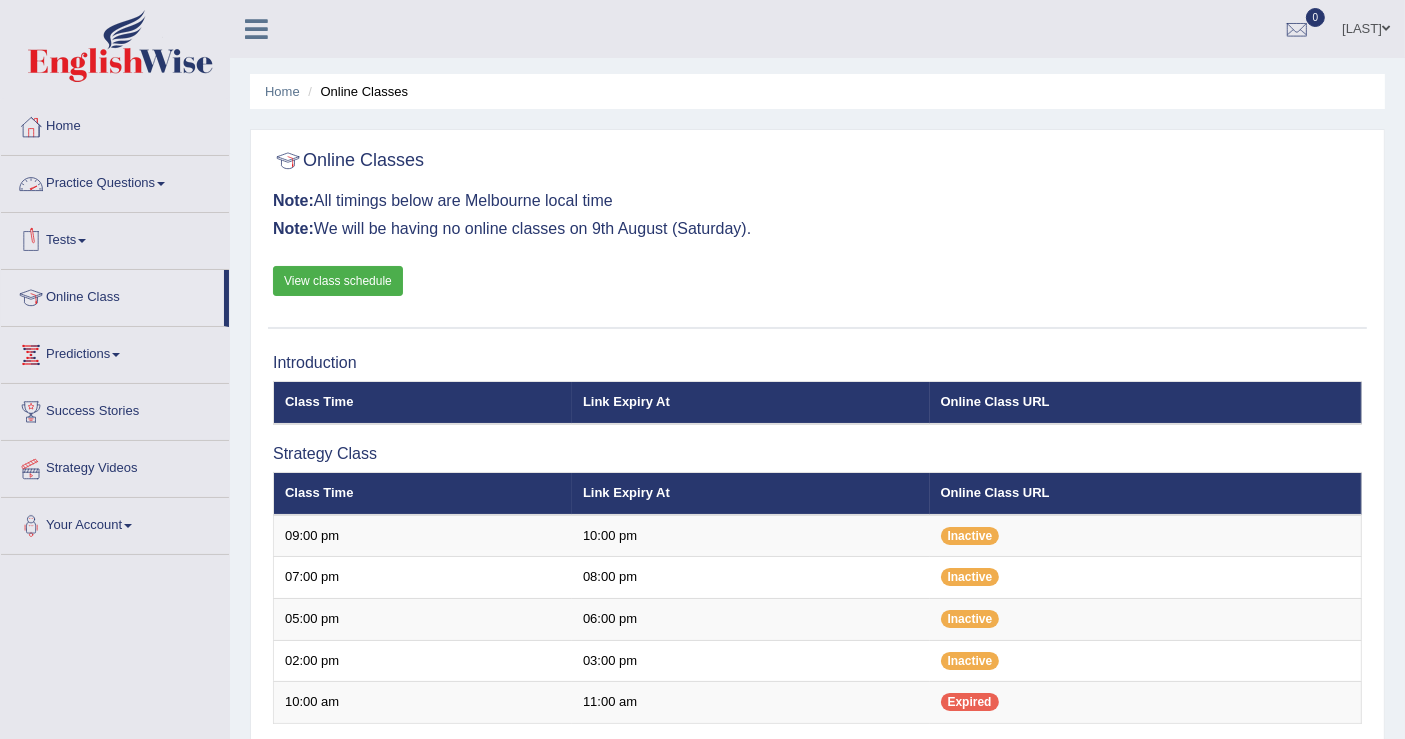 click on "Practice Questions" at bounding box center [115, 181] 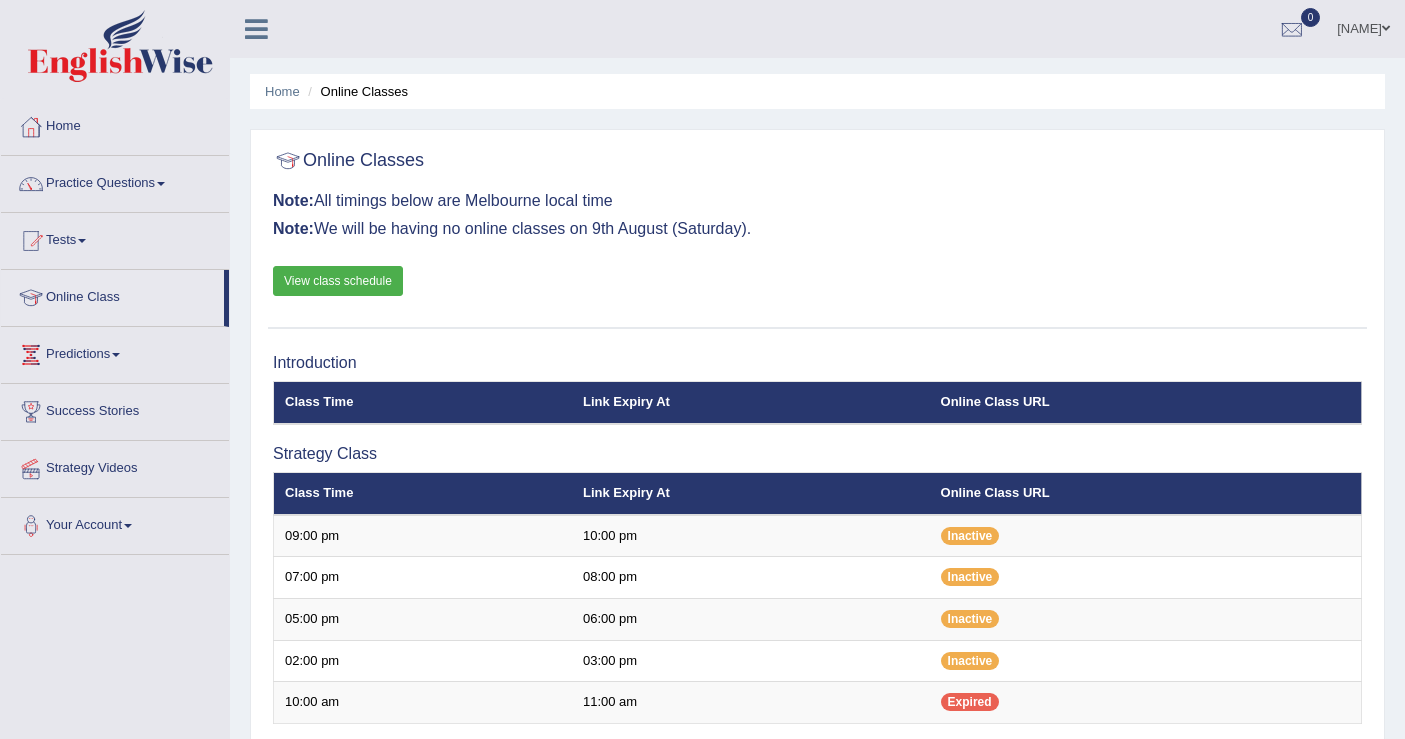 scroll, scrollTop: 0, scrollLeft: 0, axis: both 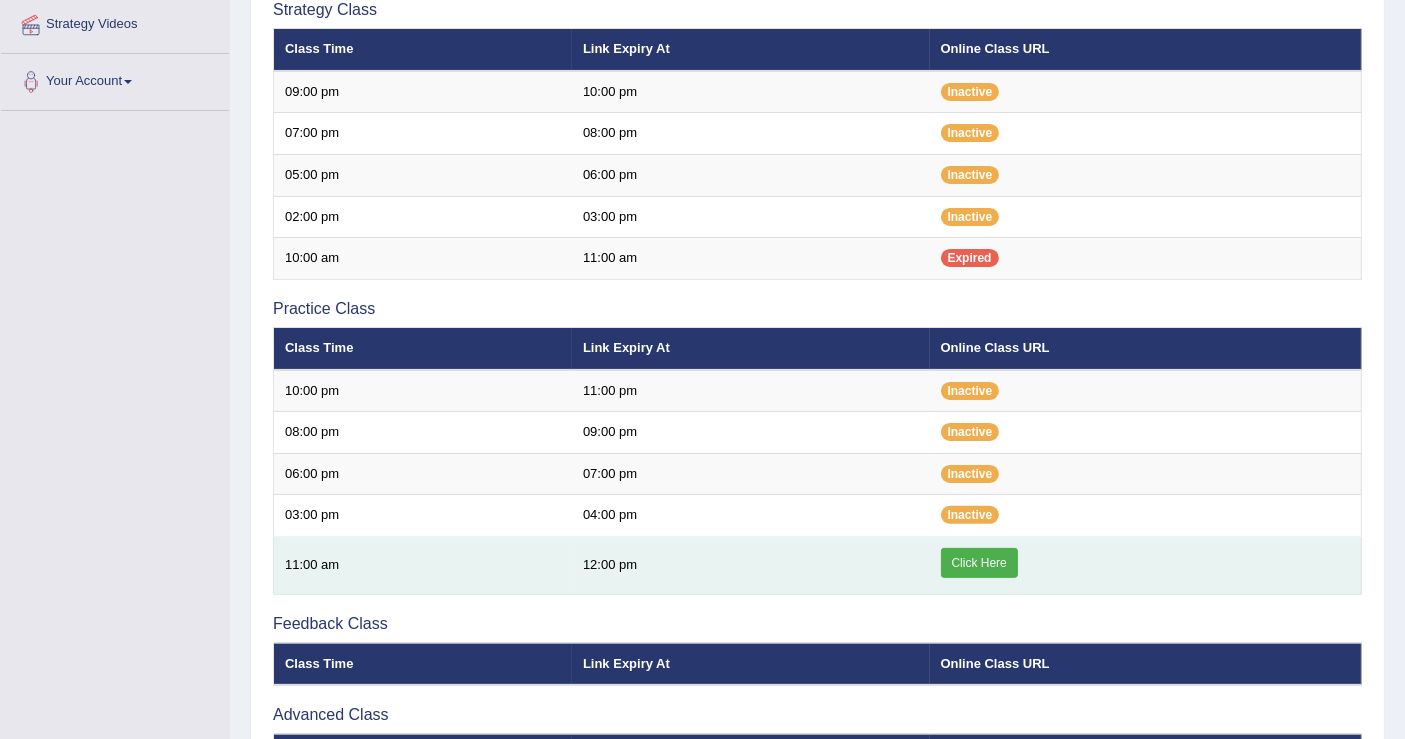 click on "Click Here" at bounding box center [979, 563] 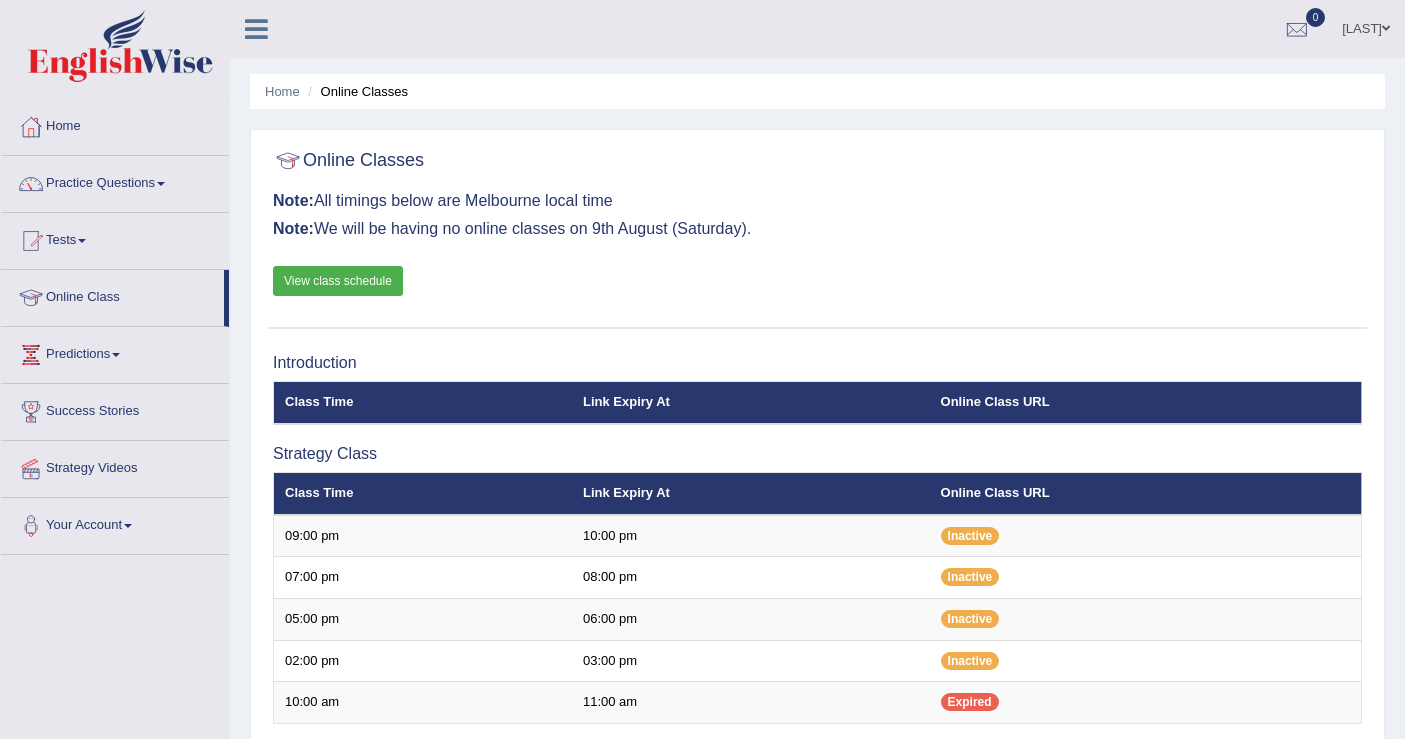 scroll, scrollTop: 0, scrollLeft: 0, axis: both 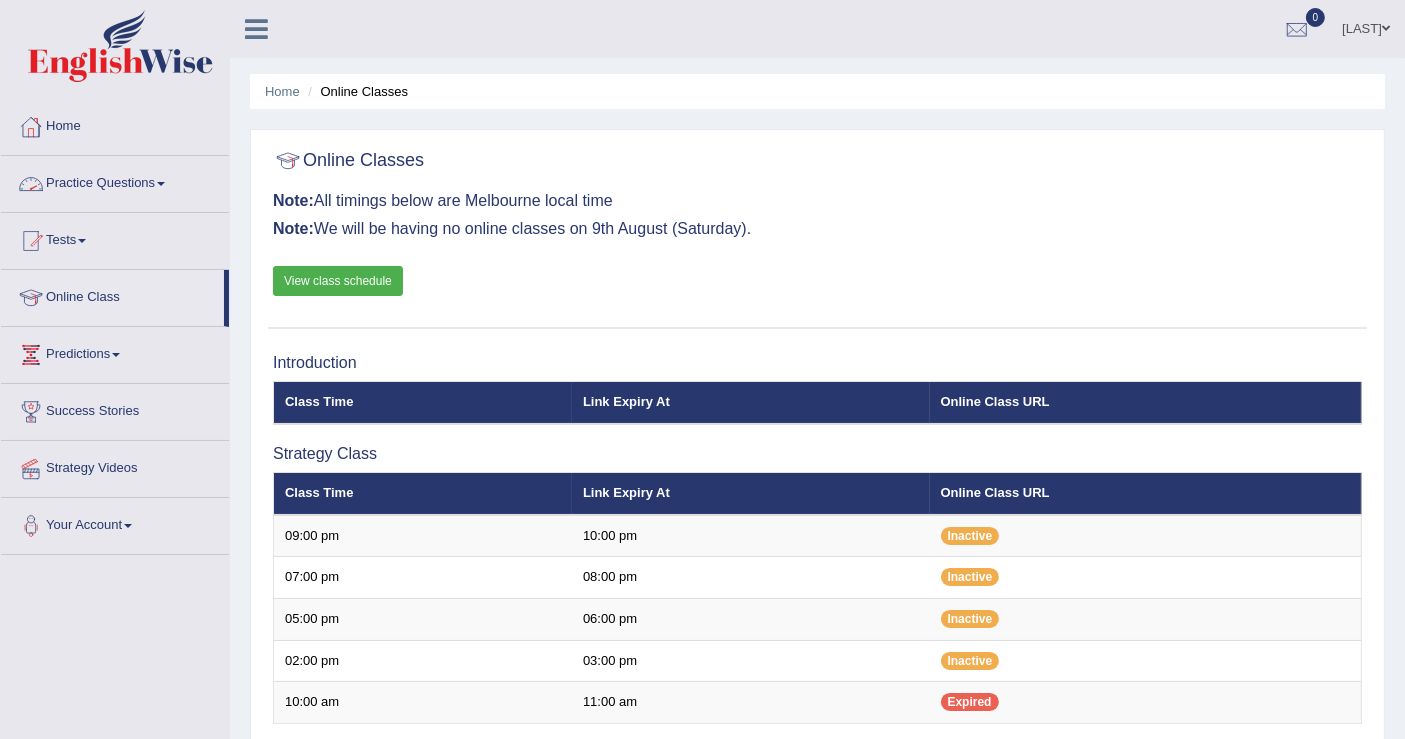 click on "Practice Questions" at bounding box center [115, 181] 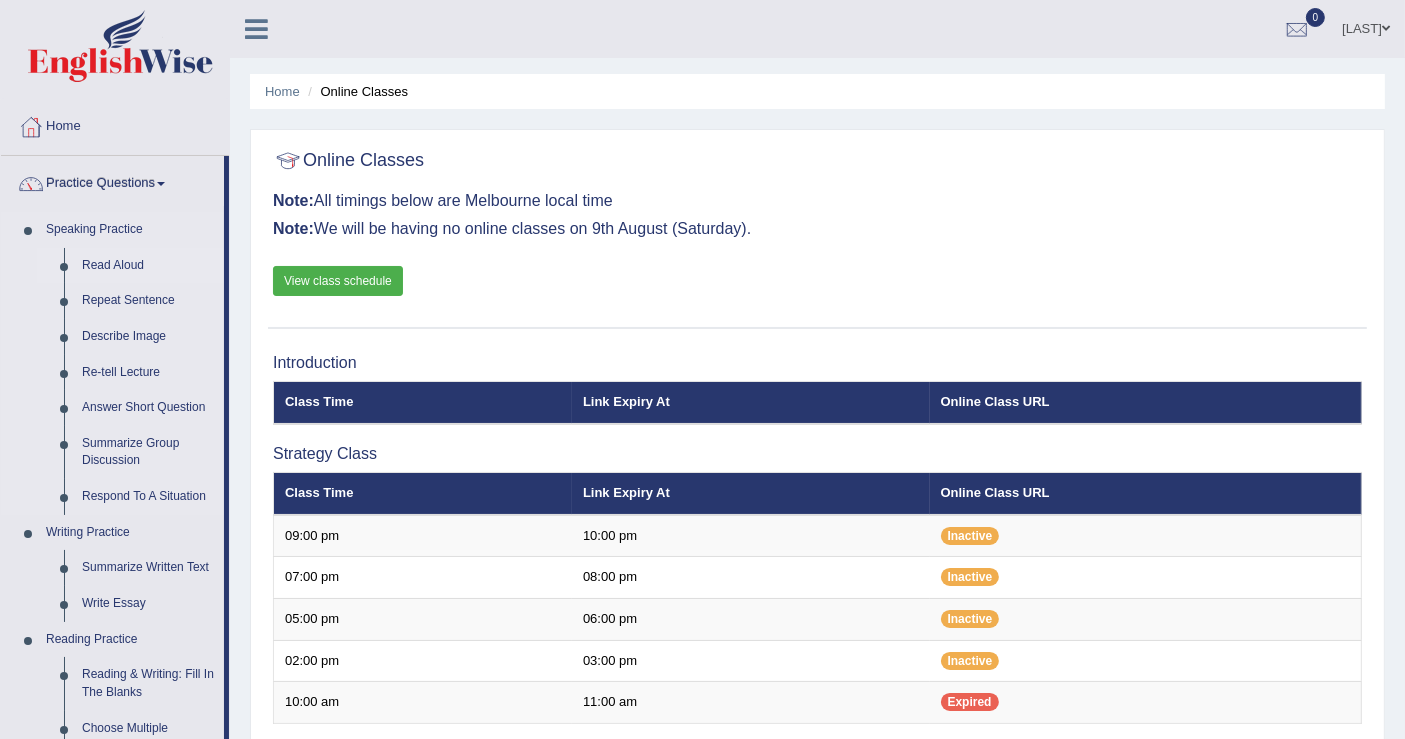 click on "Read Aloud" at bounding box center [148, 266] 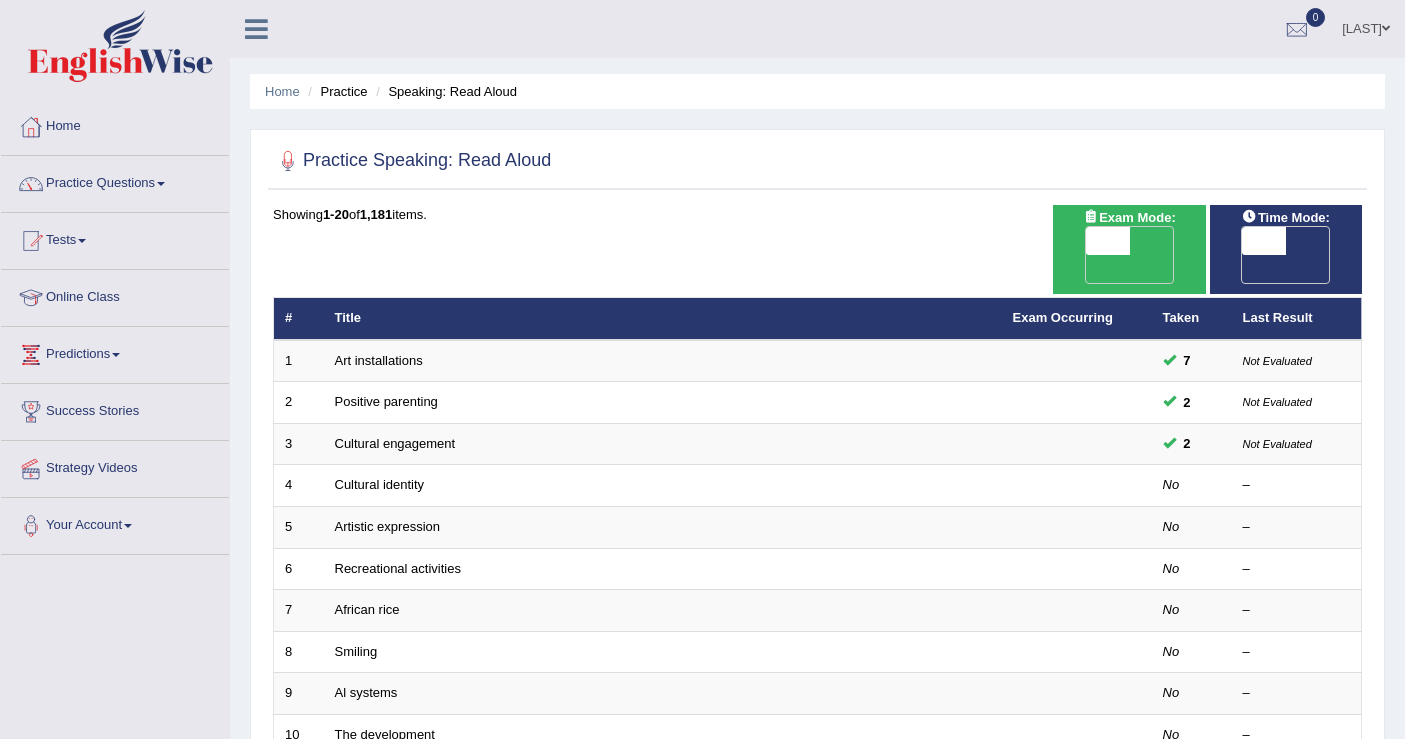scroll, scrollTop: 0, scrollLeft: 0, axis: both 